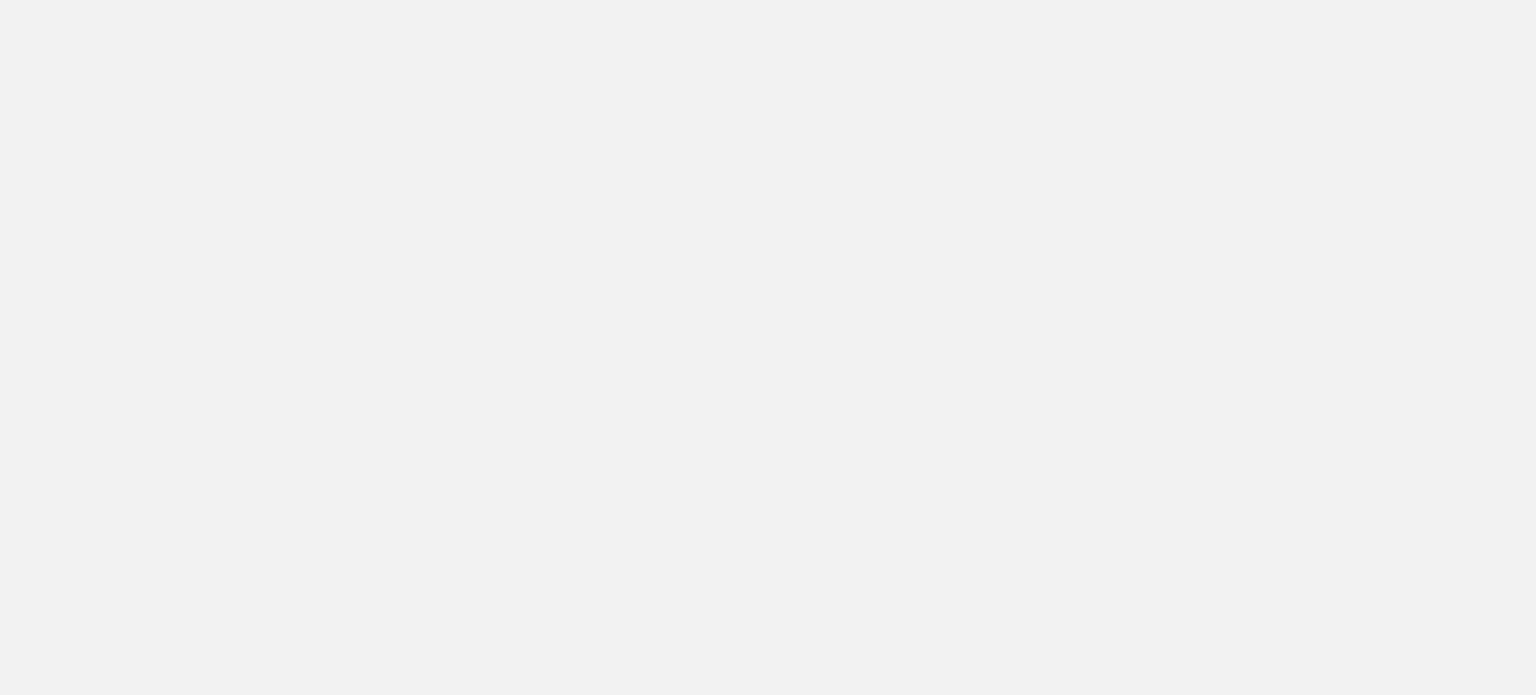 scroll, scrollTop: 0, scrollLeft: 0, axis: both 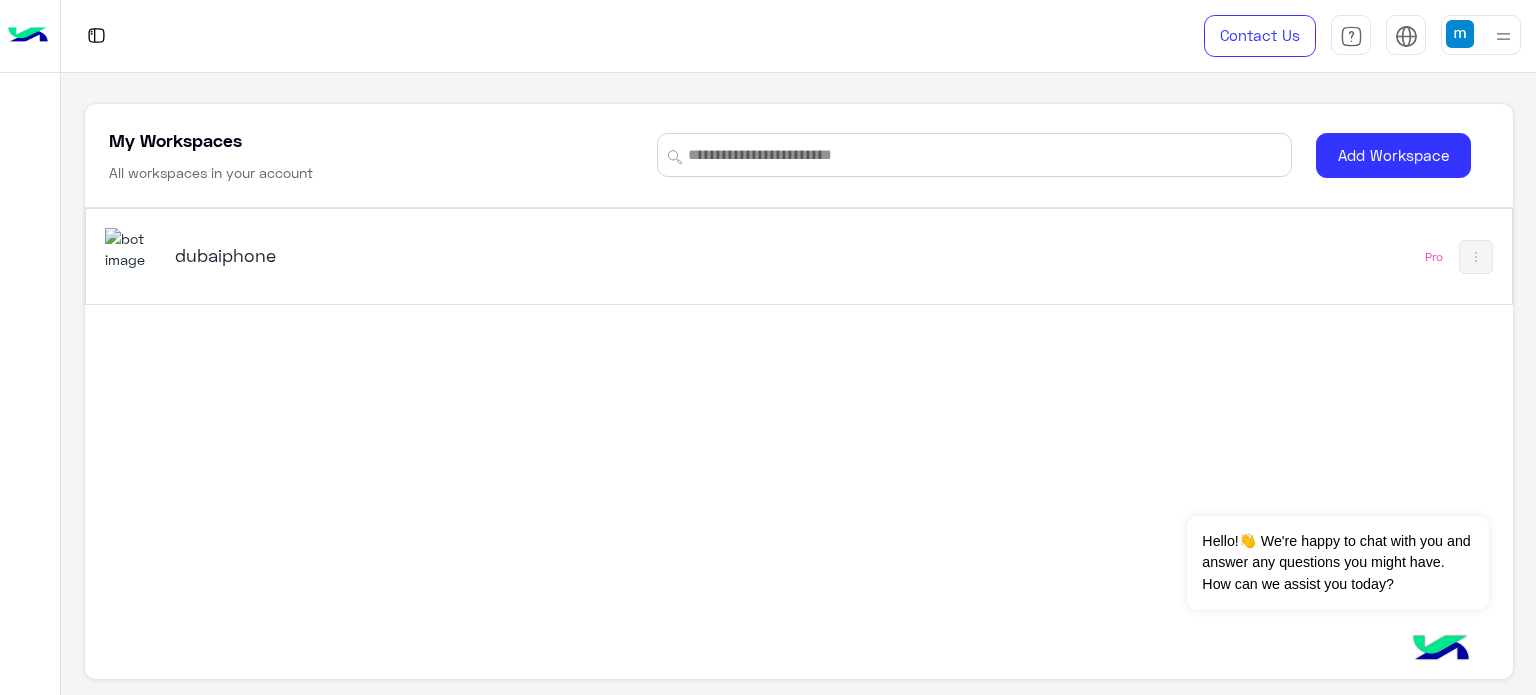 click on "dubaiphone" at bounding box center [425, 255] 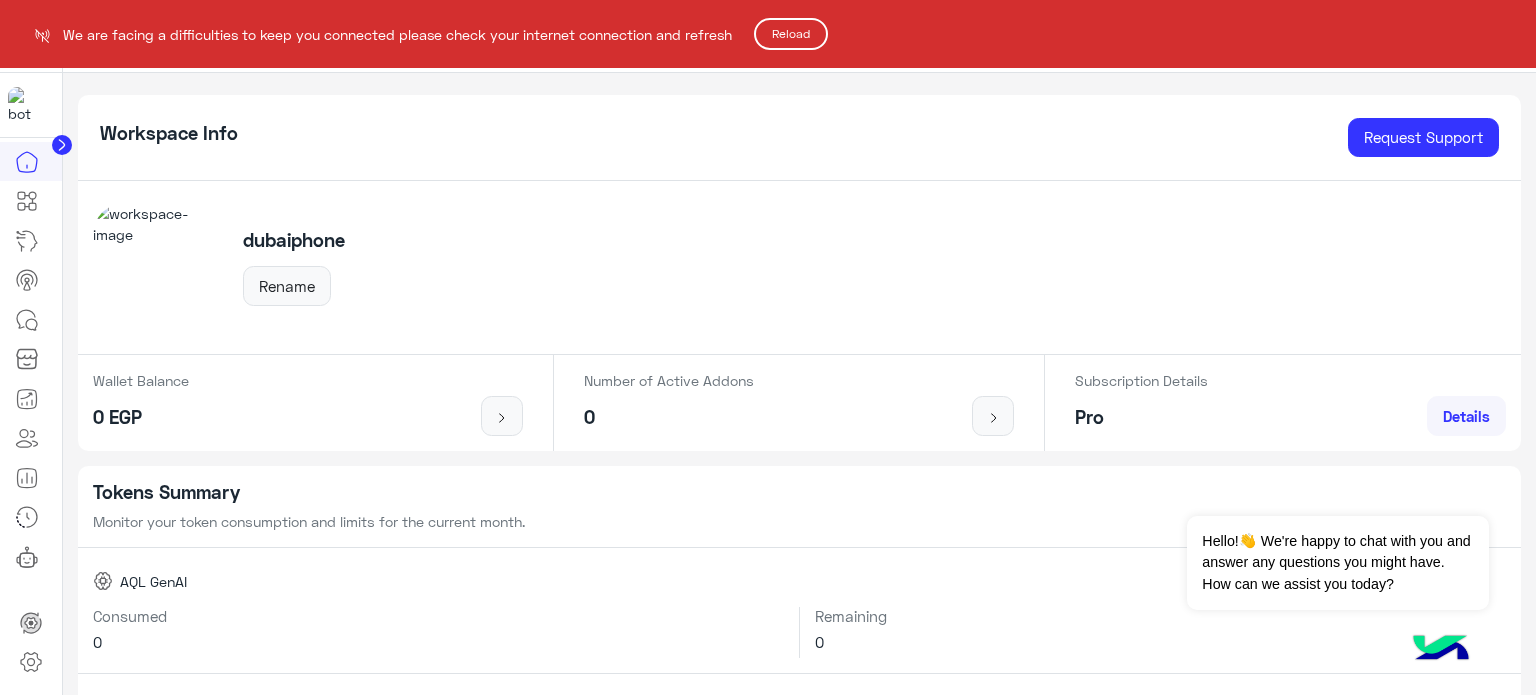 click on "We are facing a difficulties to keep you connected please check your internet connection and refresh Reload Home Contact Us Help Center عربي English Workspace Info Request Support [CITY] [PHONE] Rename Wallet Balance 0 EGP Number of Active Addons 0 Subscription Details Pro Details Tokens Summary Monitor your token consumption and limits for the current month. AQL GenAI Consumed 0 Remaining 0 AI Knowledge Assistant Consumed 0 Remaining 0 Update Analytics Last update from 30 Days Analytics Insights and numbers across your workspace View More Last 7 days Incoming Messages 111257 Number of incoming messages Last 7 days Outgoing Messages 131905 Number of outgoing messages Last 7 days Total New Users 10062 Number of users Last 14 Days Served 13411 Total number of chats ended by agent Last 14 Days Missed 14587 Total number of chats missed by agent Last 14 Days Total conversions 582292 Total Number of Conversations Update Analytics Last update from 82 Days Connected Channels View More Next" at bounding box center (768, 347) 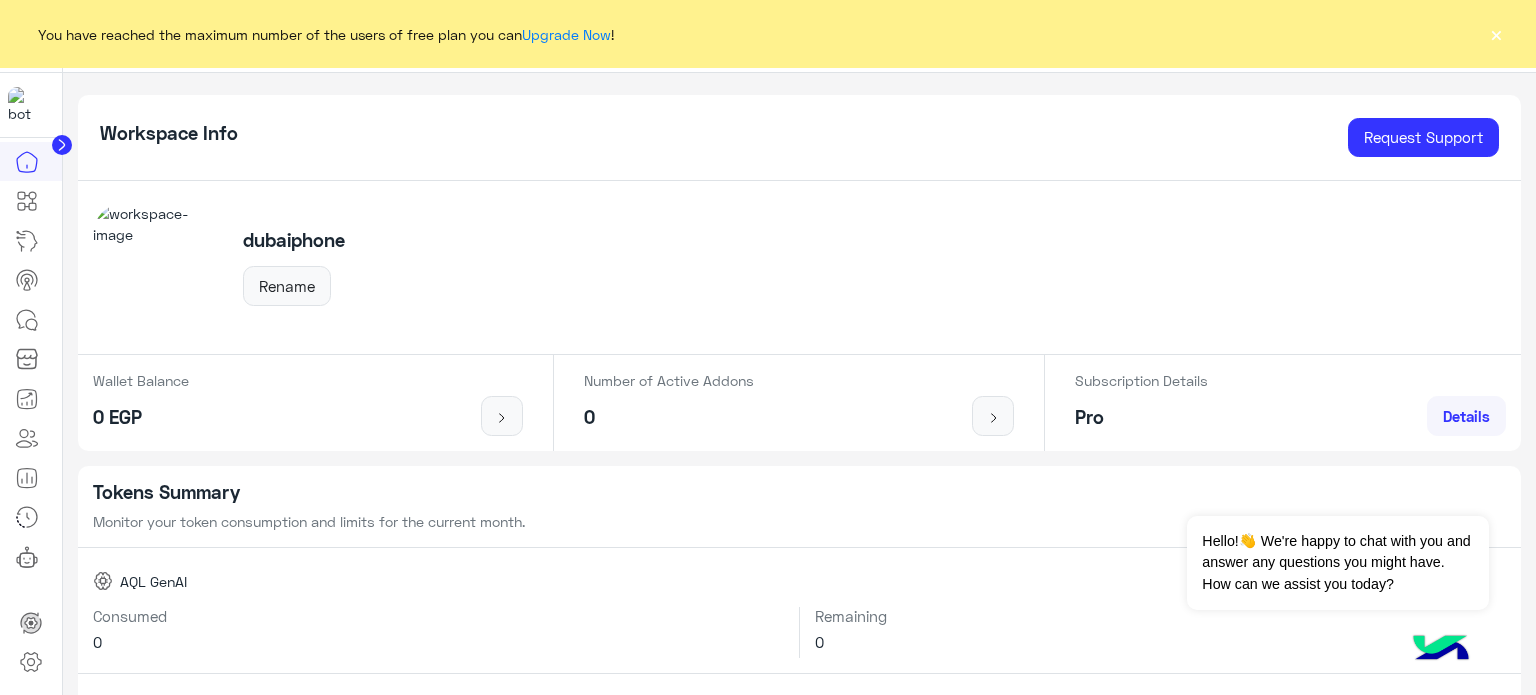 scroll, scrollTop: 0, scrollLeft: 0, axis: both 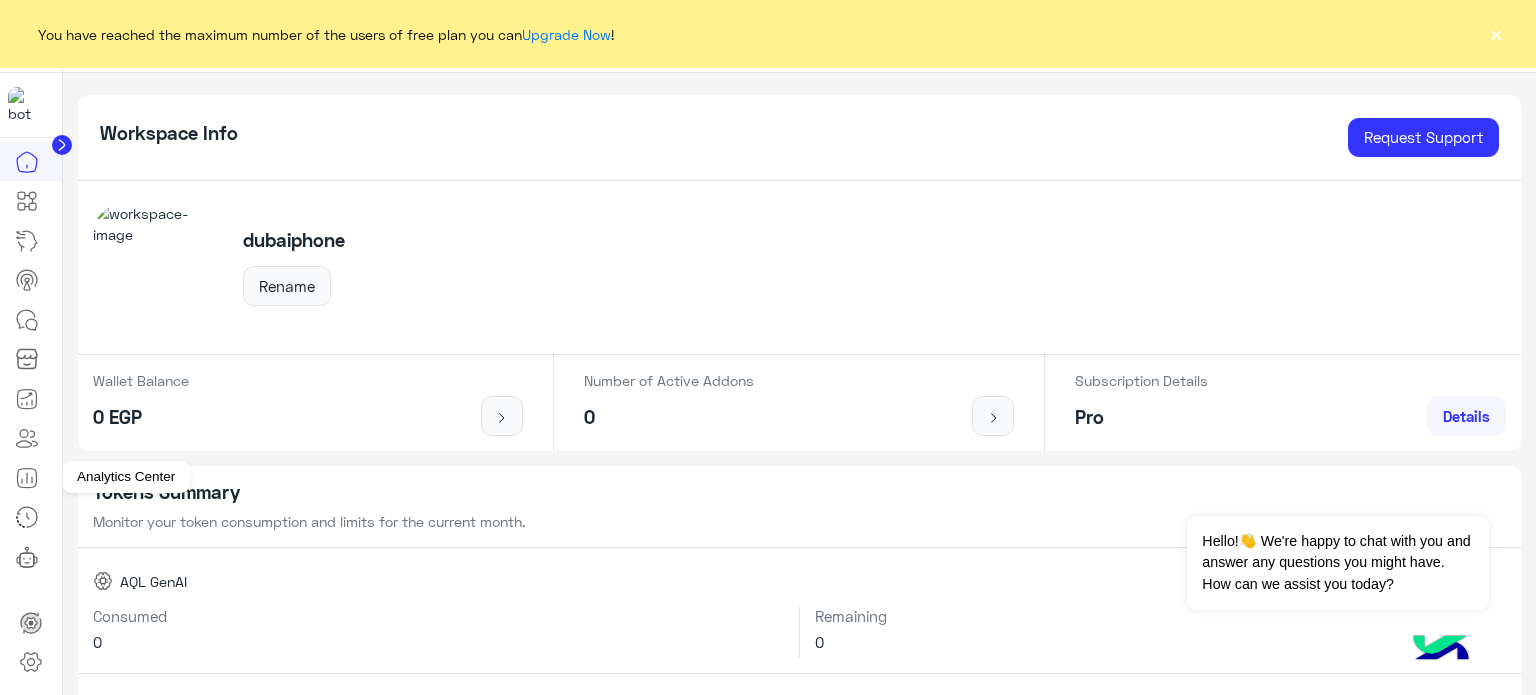 drag, startPoint x: 36, startPoint y: 477, endPoint x: 399, endPoint y: 295, distance: 406.0702 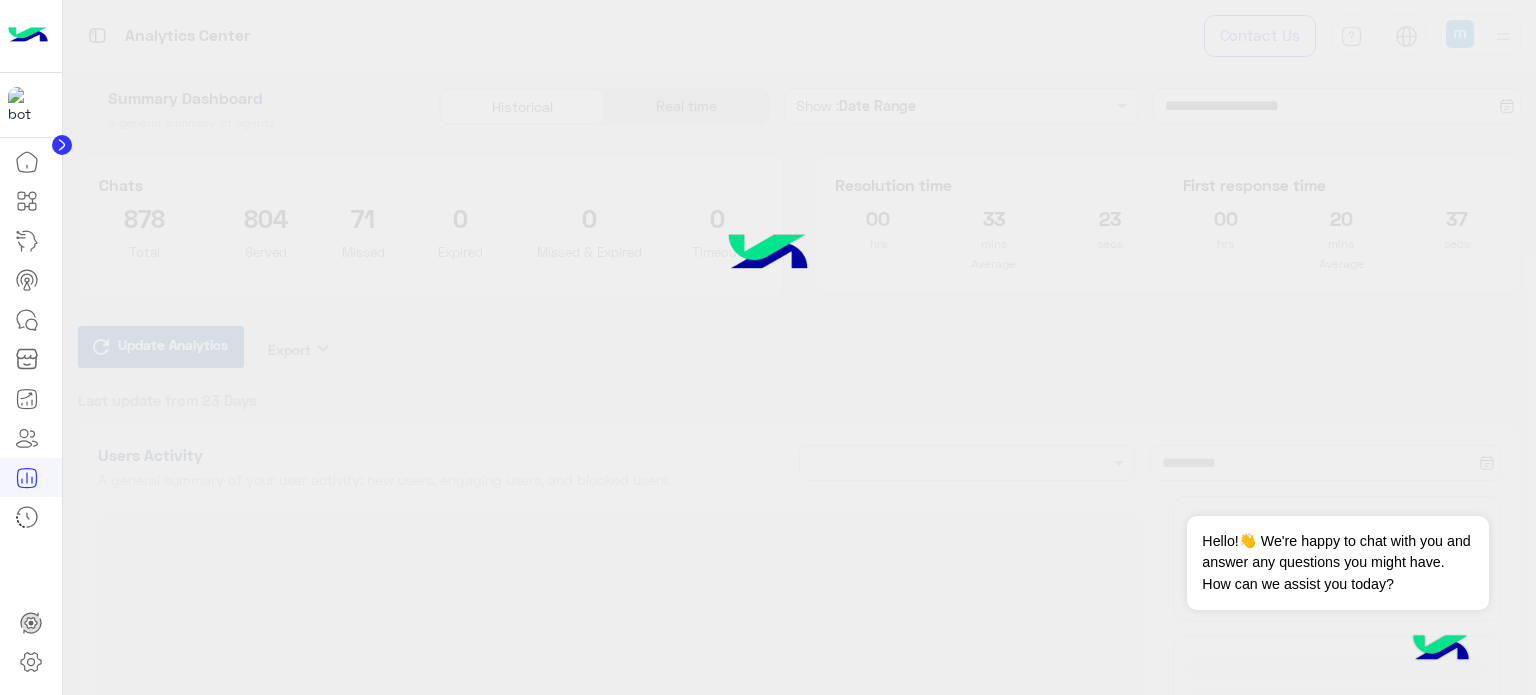 type on "**********" 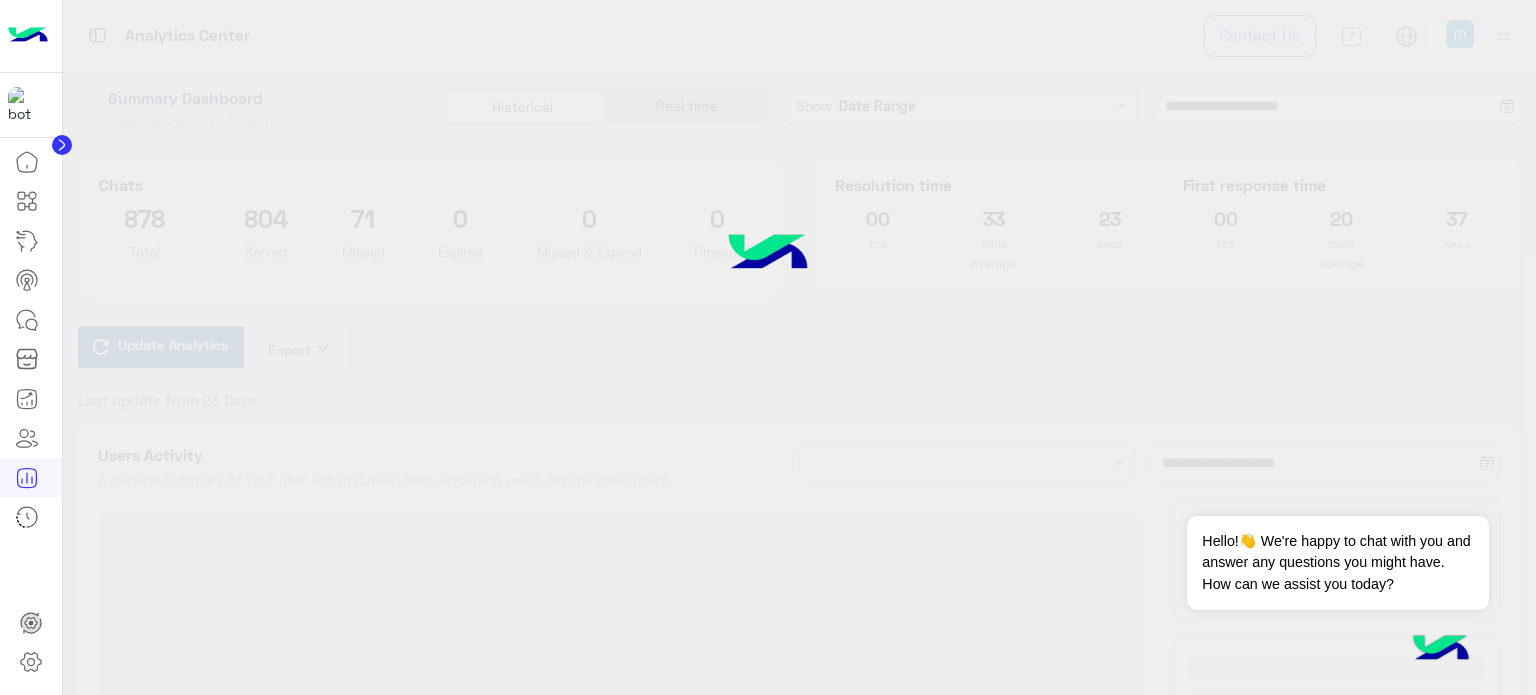 type on "**********" 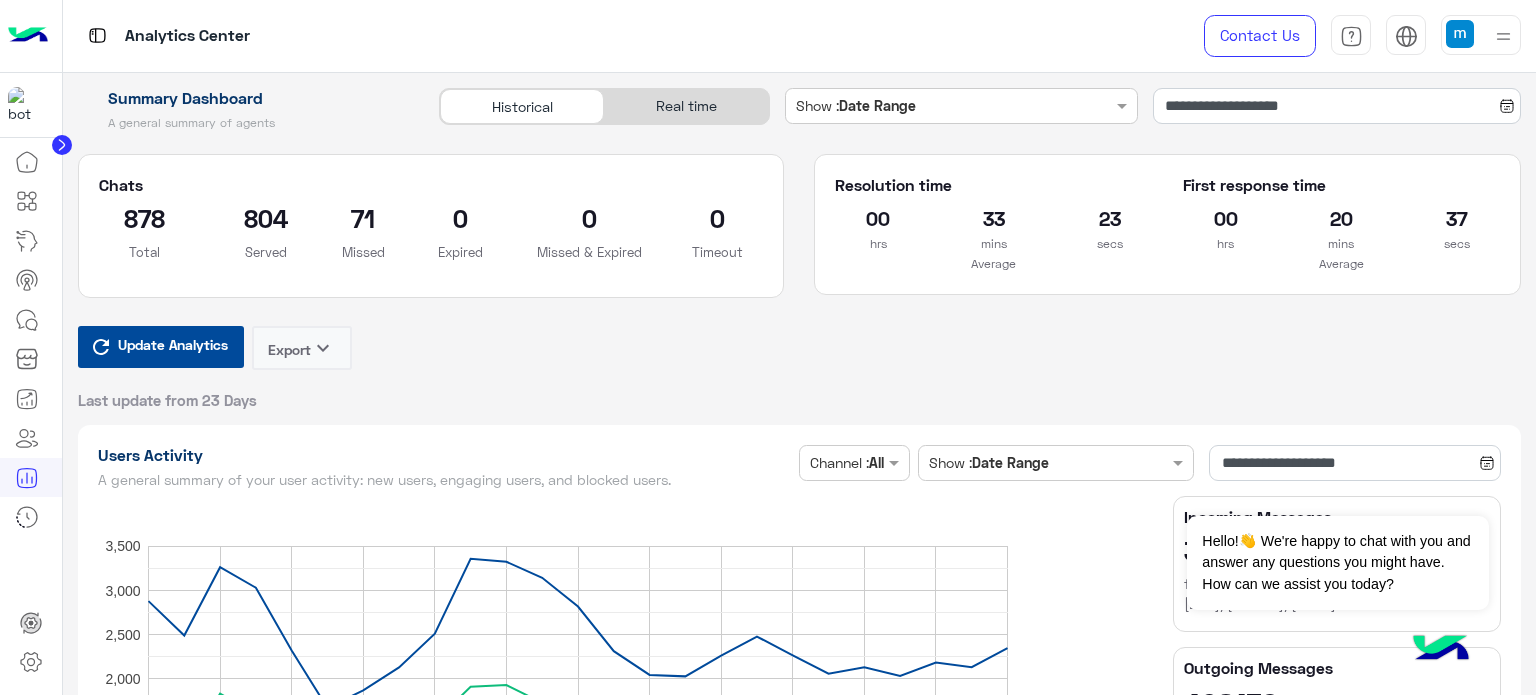 type on "**********" 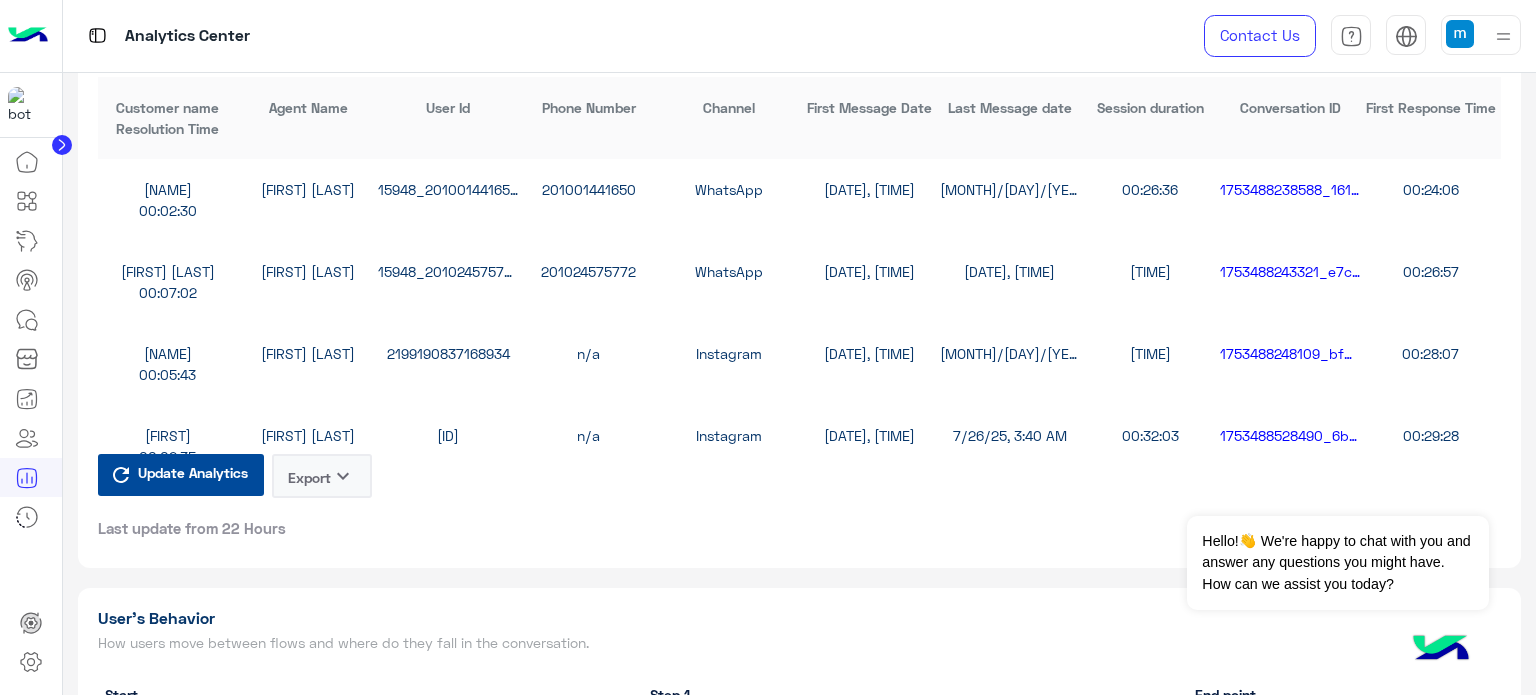 scroll, scrollTop: 5200, scrollLeft: 0, axis: vertical 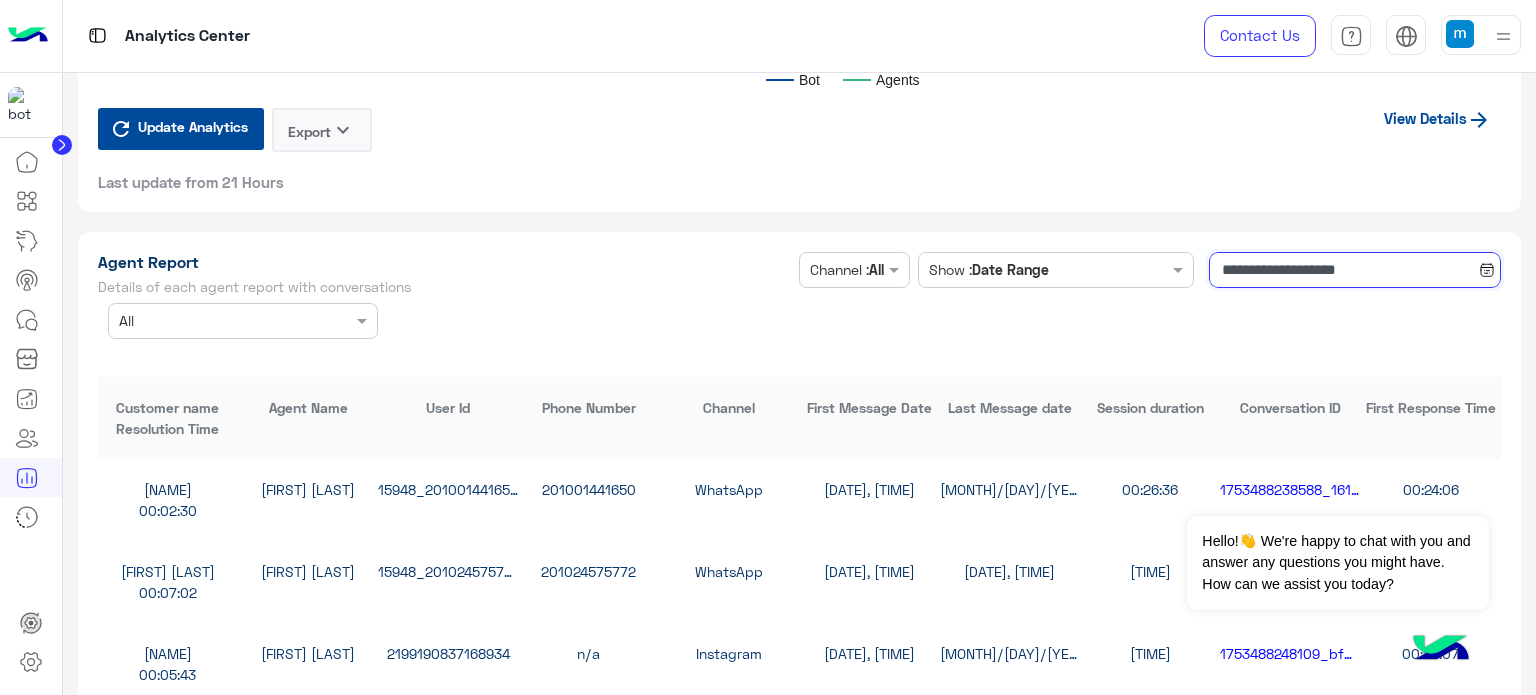 click on "**********" 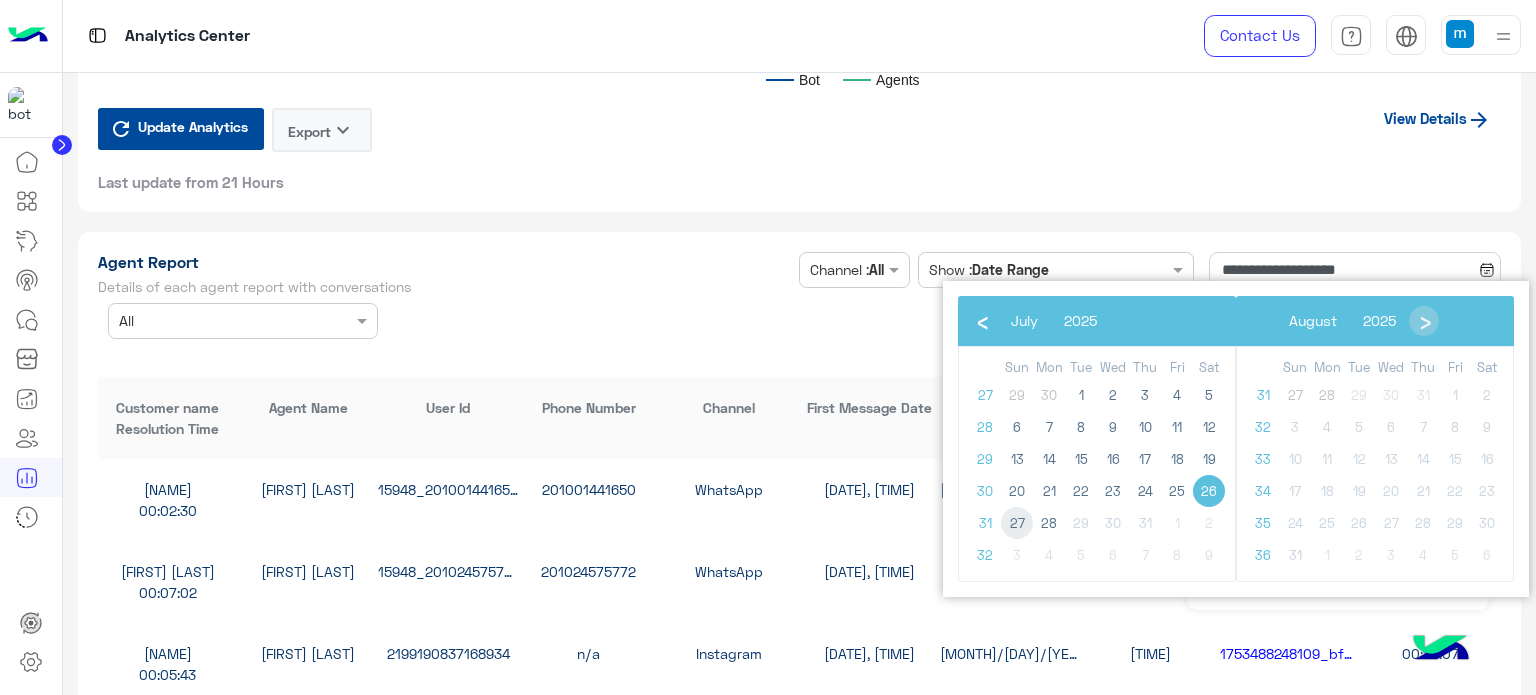 click on "27" 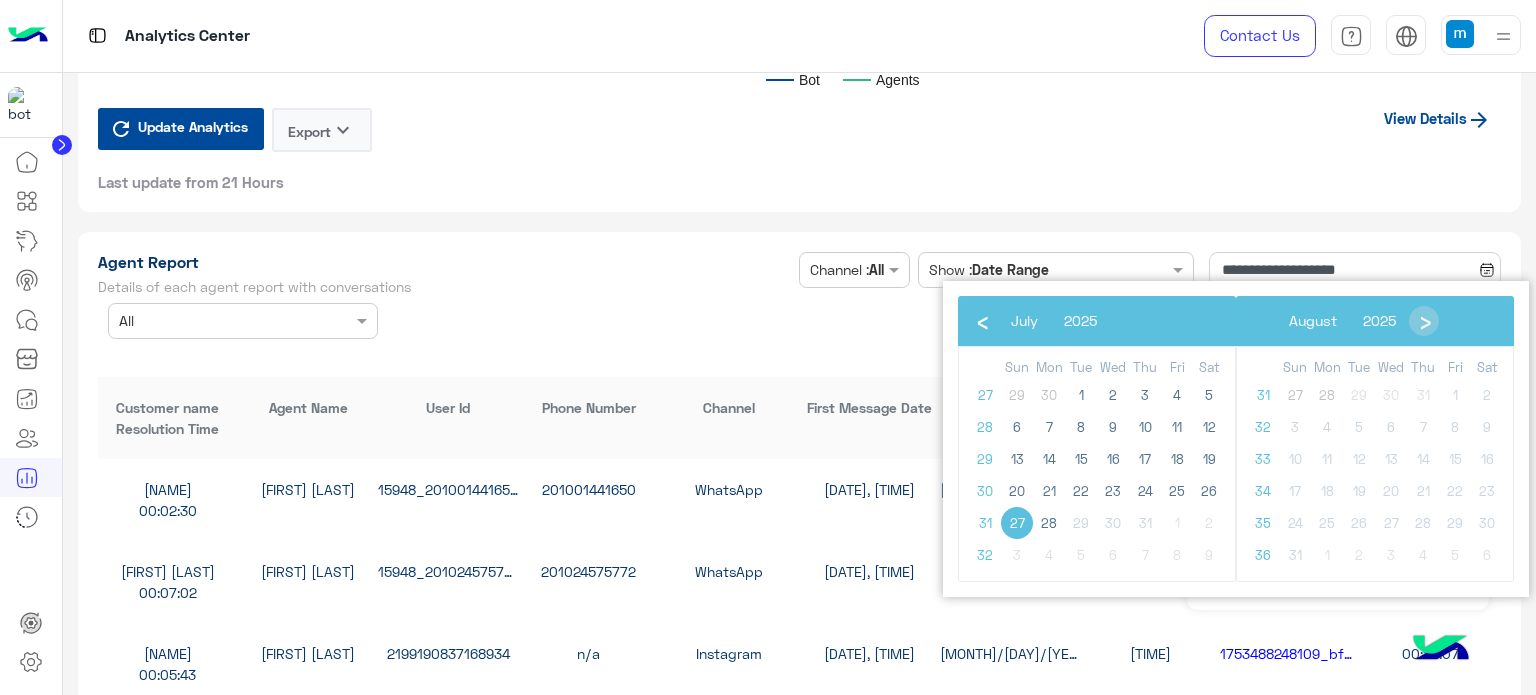 click on "27" 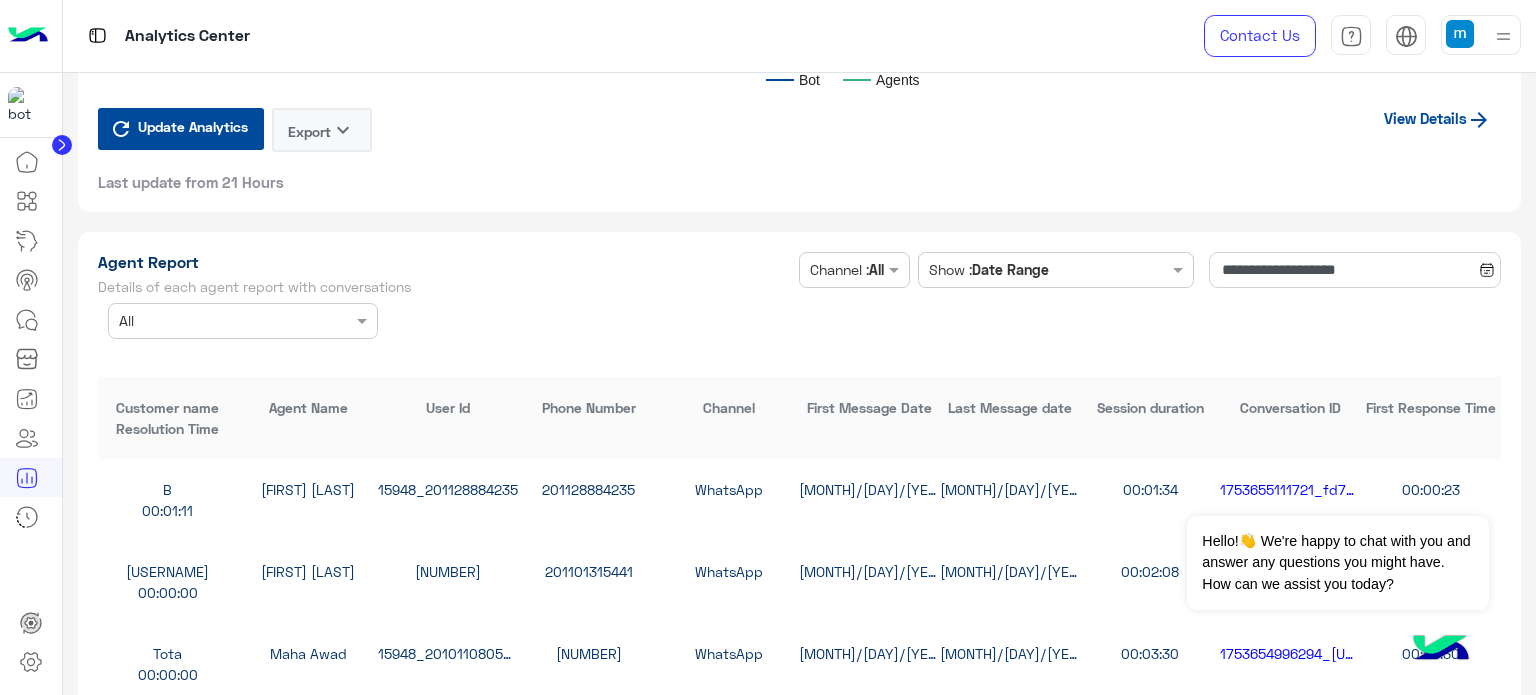 scroll, scrollTop: 5600, scrollLeft: 0, axis: vertical 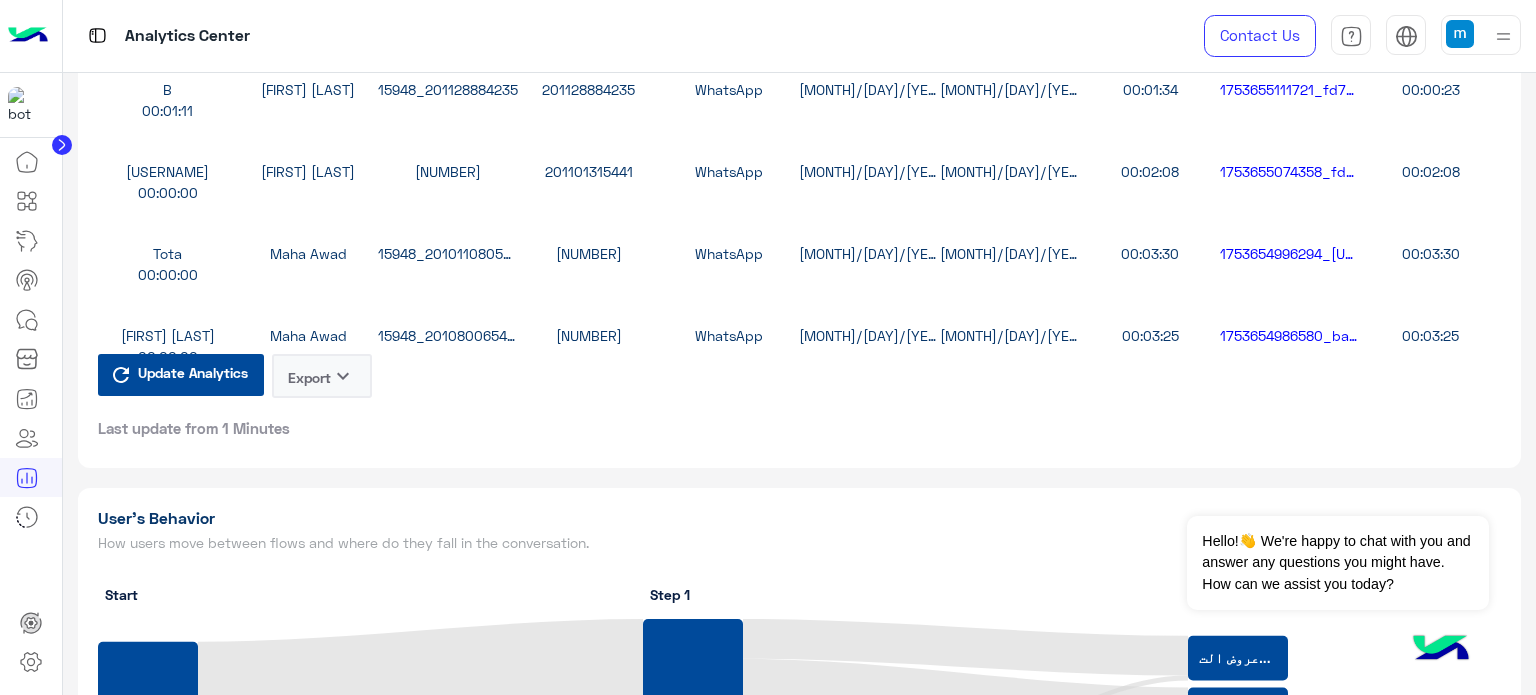 click on "Export keyboard_arrow_down" 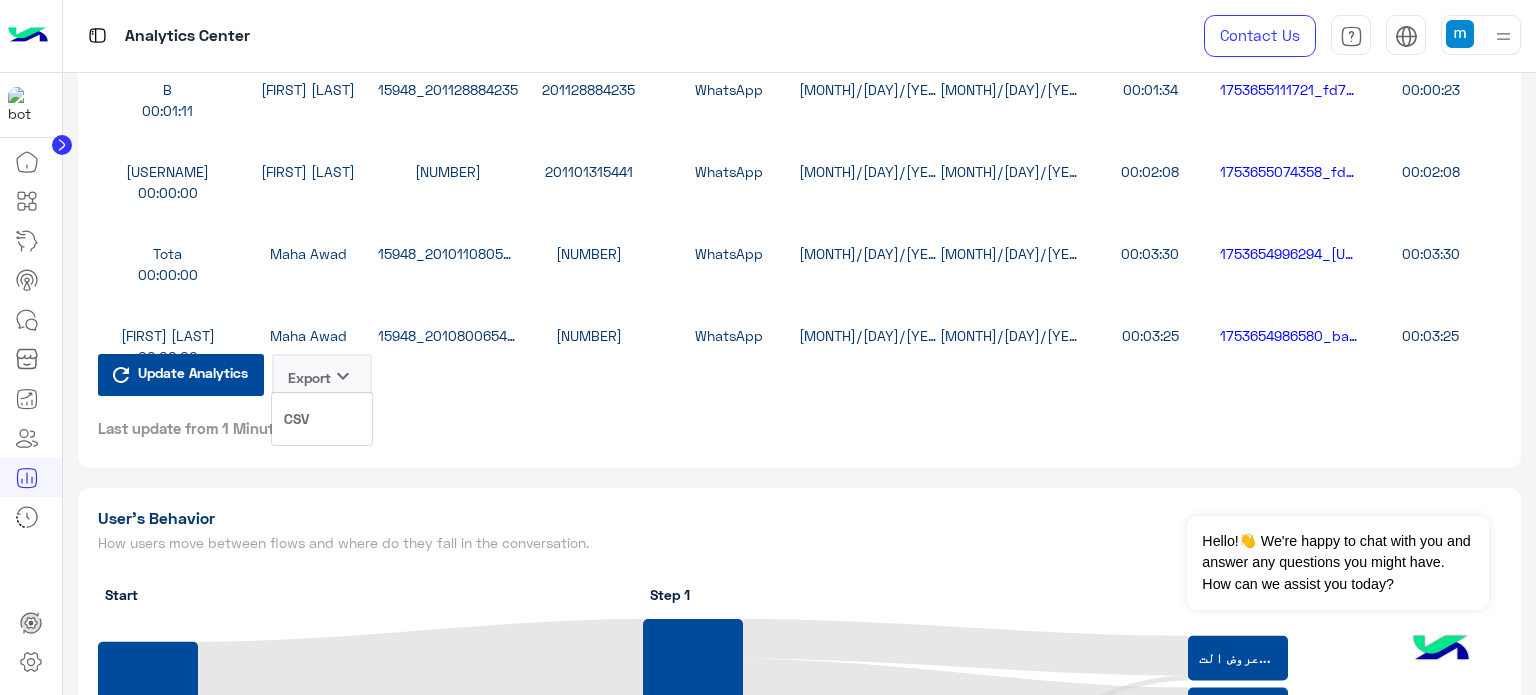 click on "CSV" 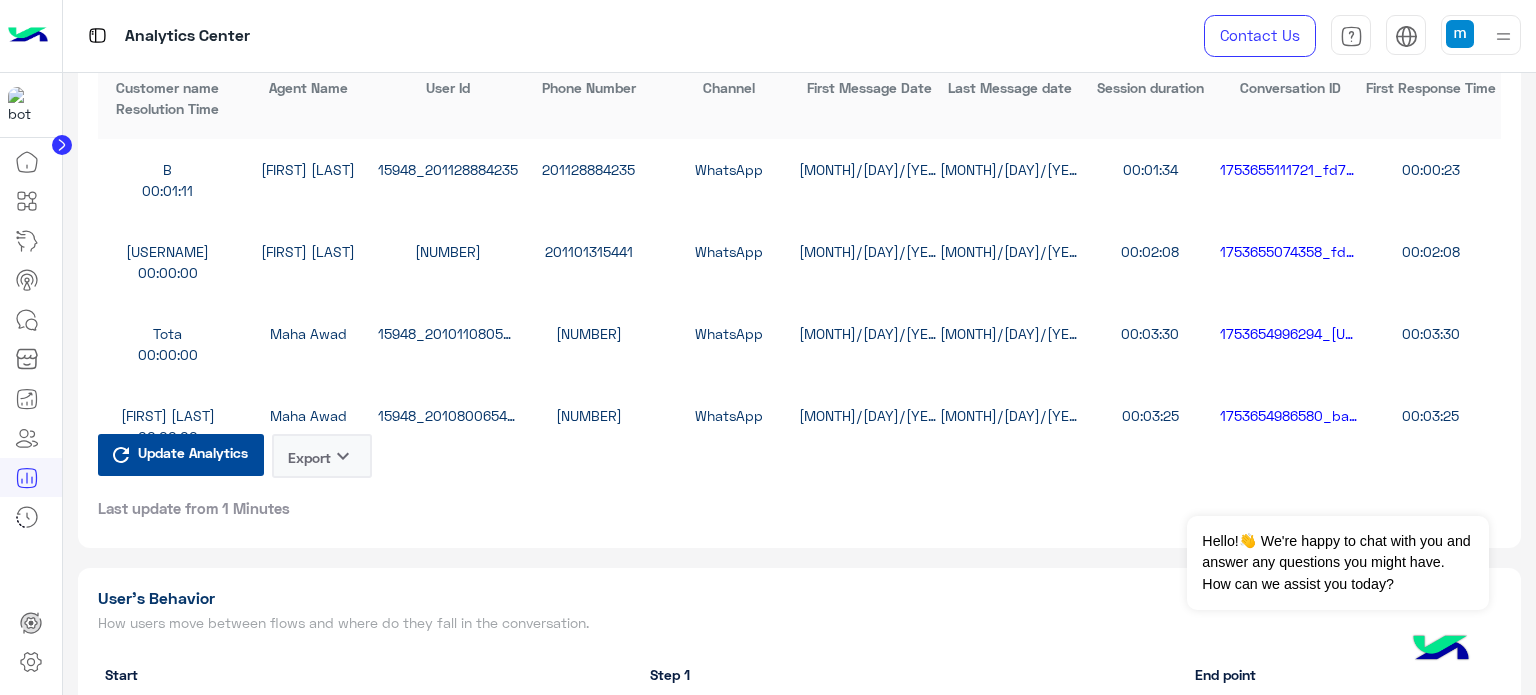 scroll, scrollTop: 5100, scrollLeft: 0, axis: vertical 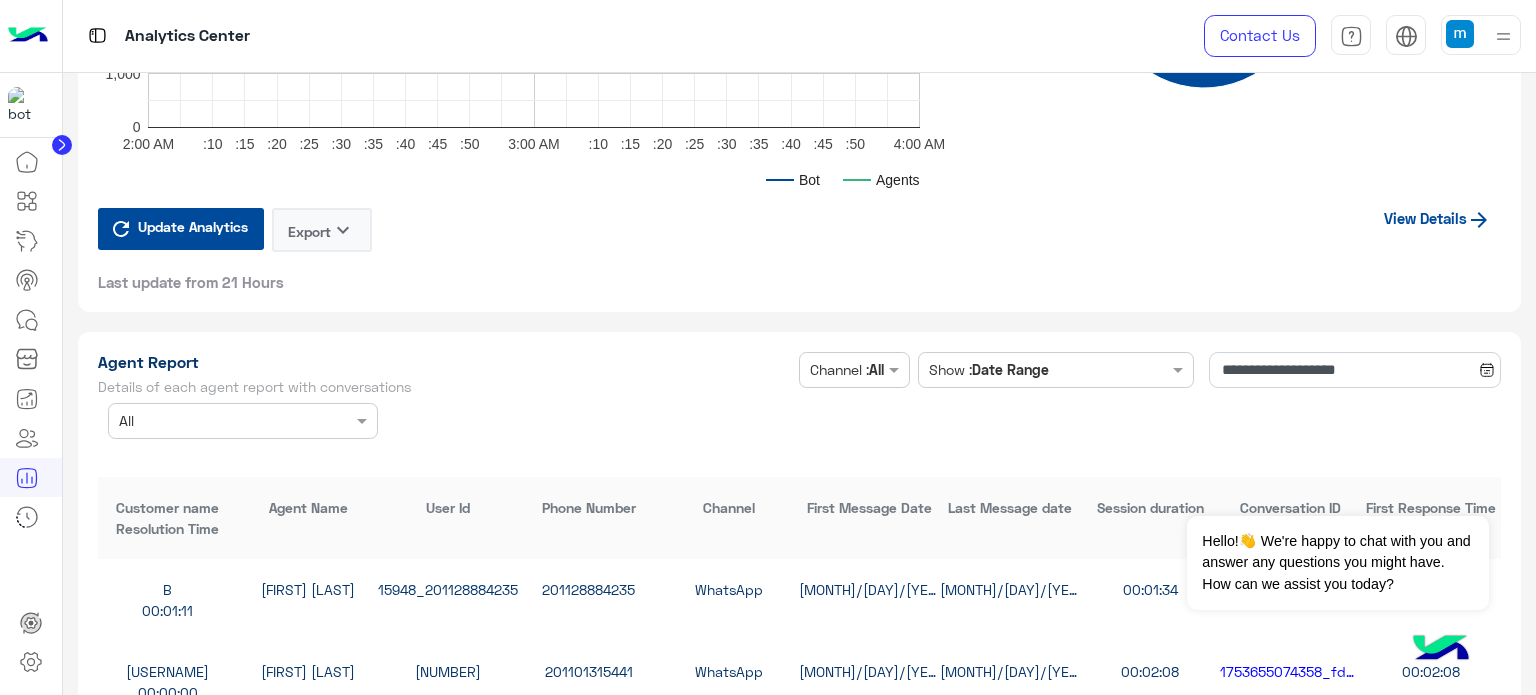 click on "View Details" 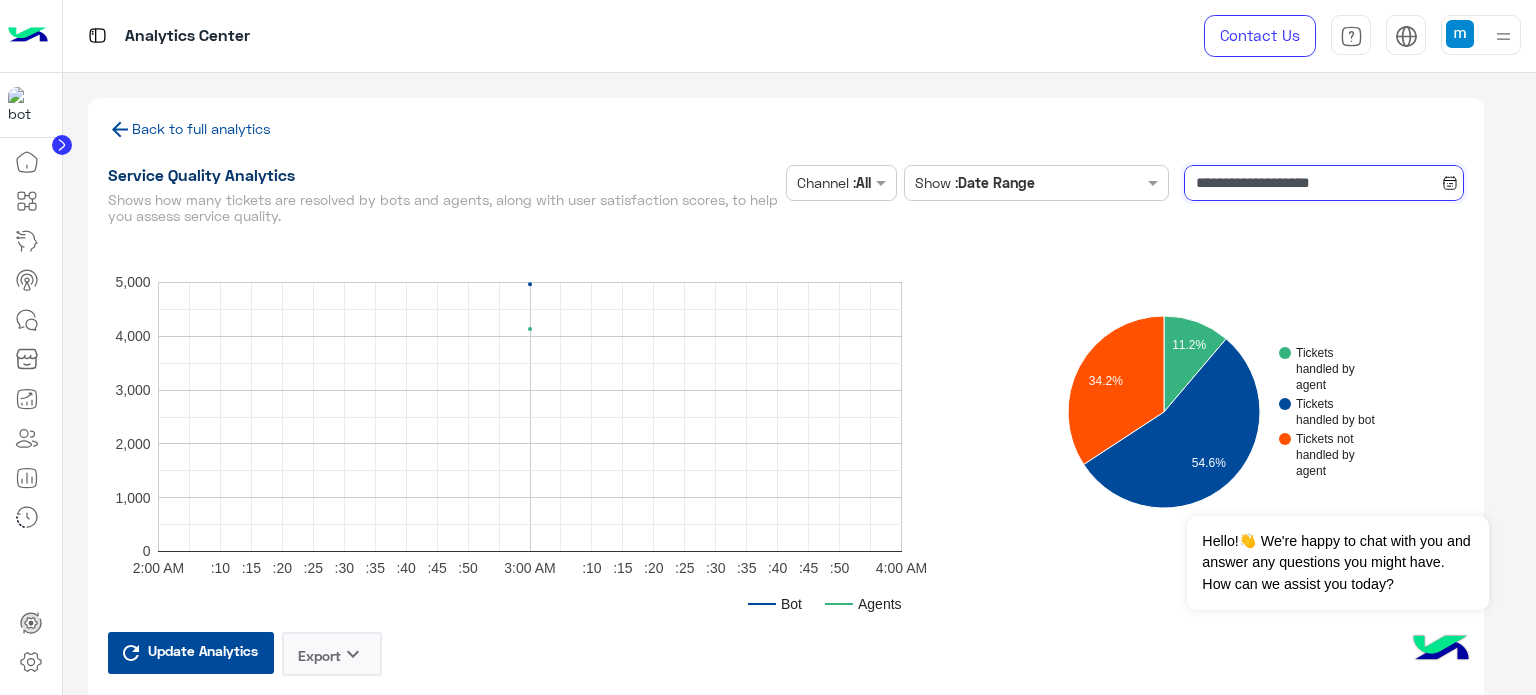 click on "**********" 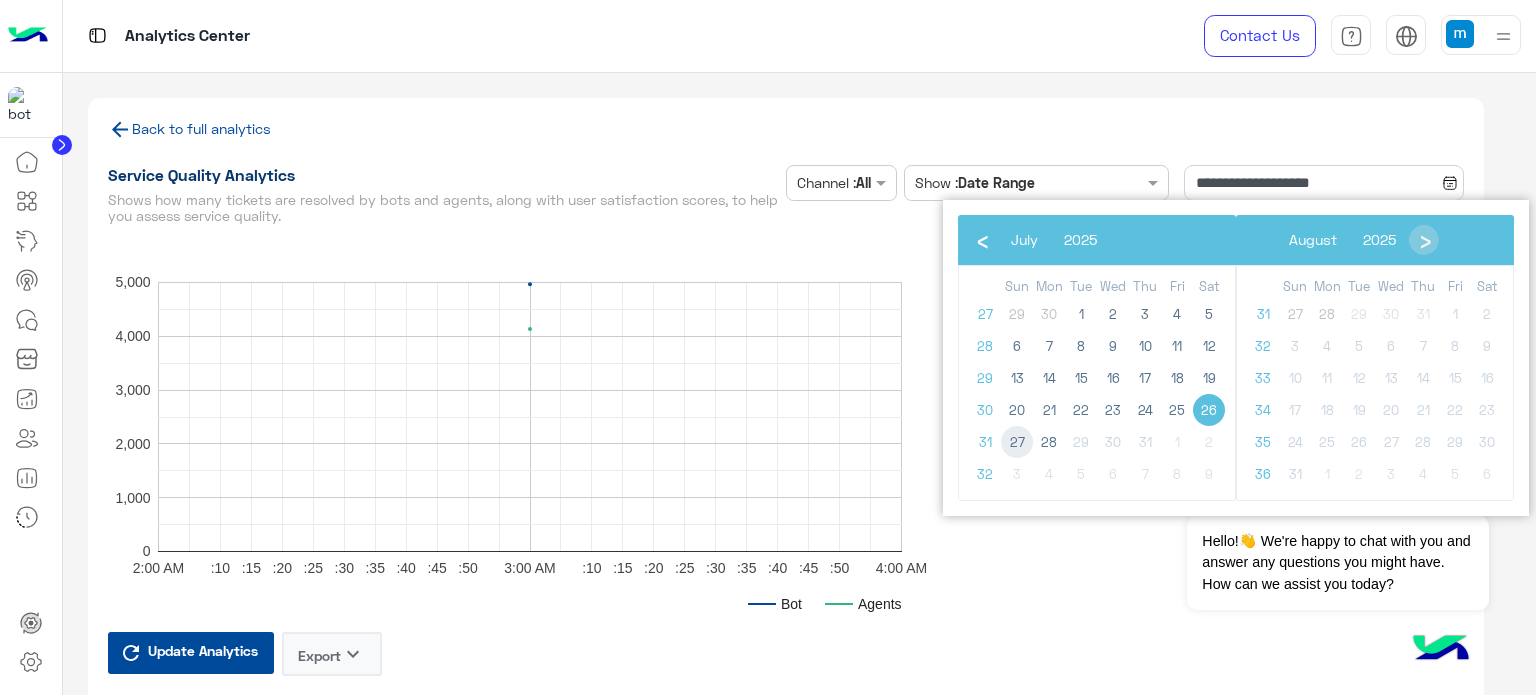 click on "27" 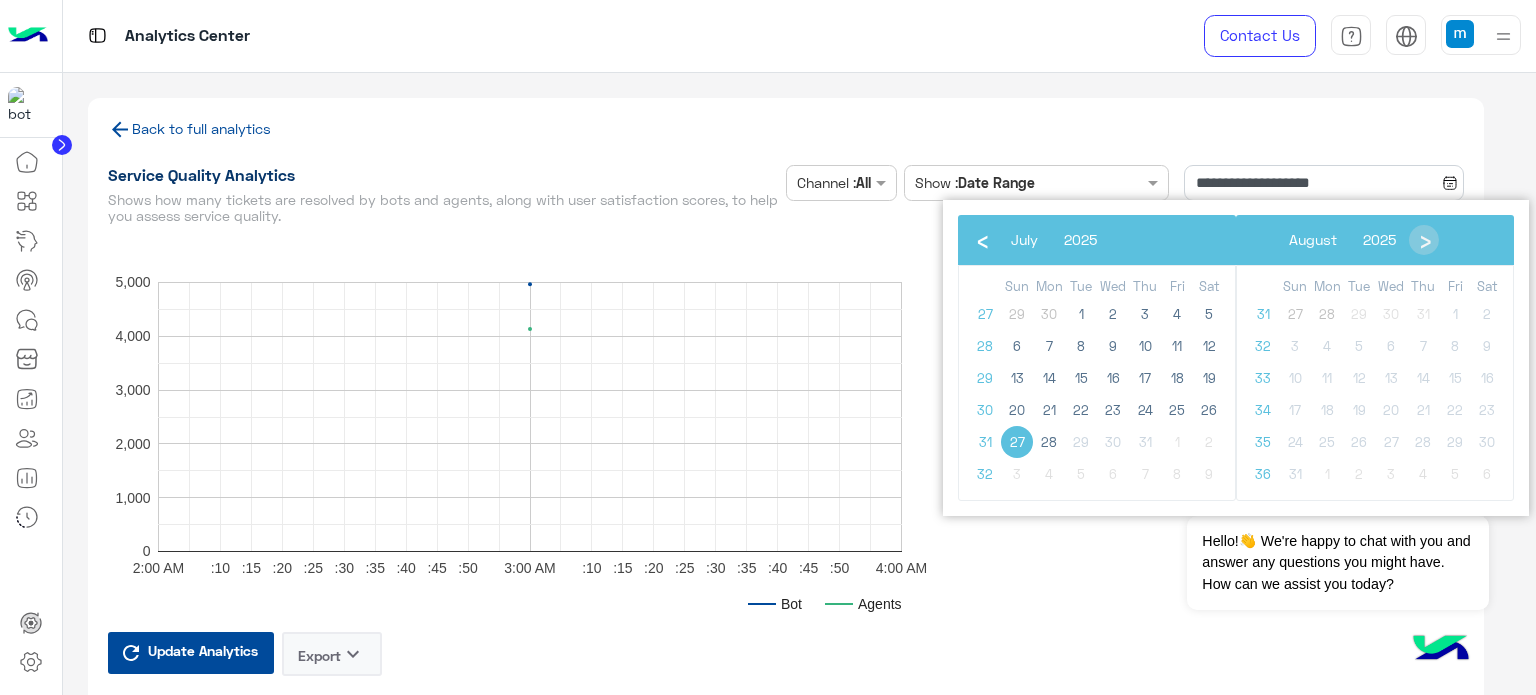 click on "27" 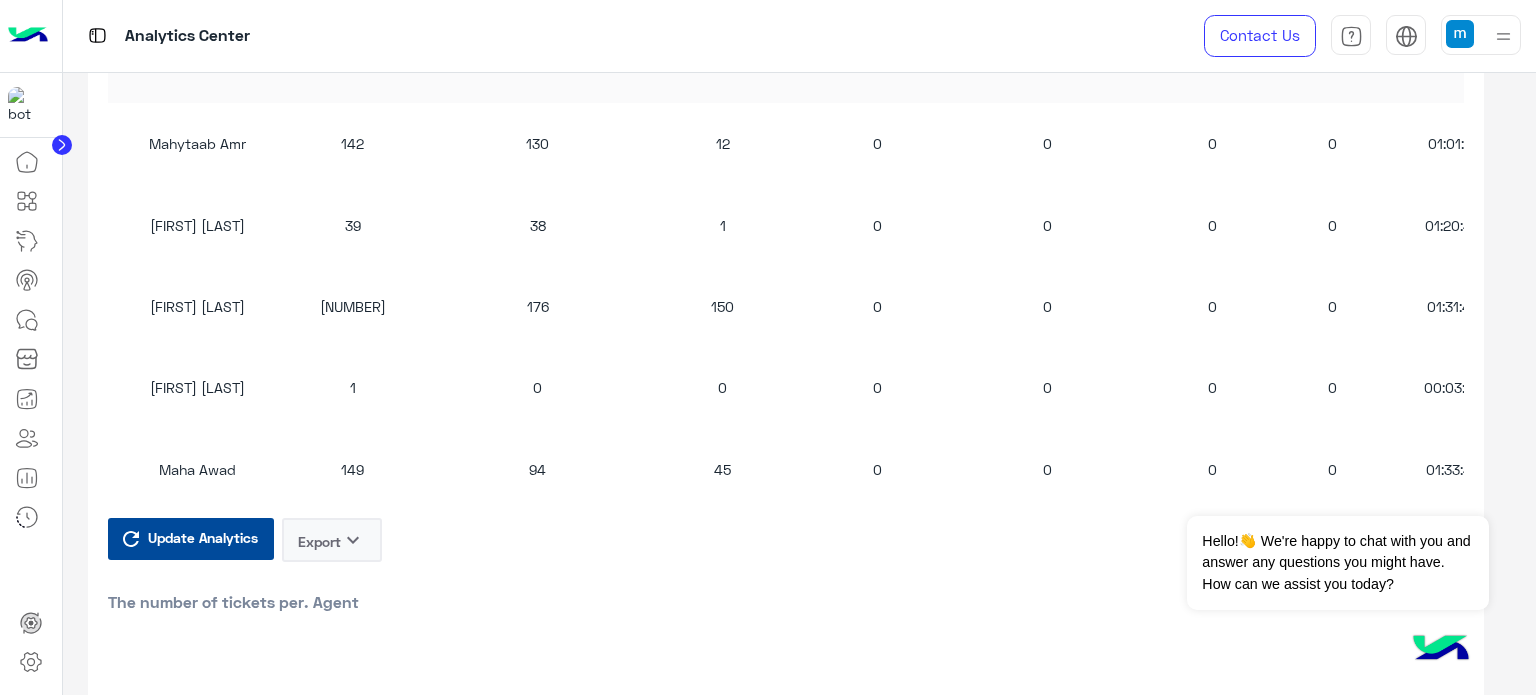 scroll, scrollTop: 2124, scrollLeft: 0, axis: vertical 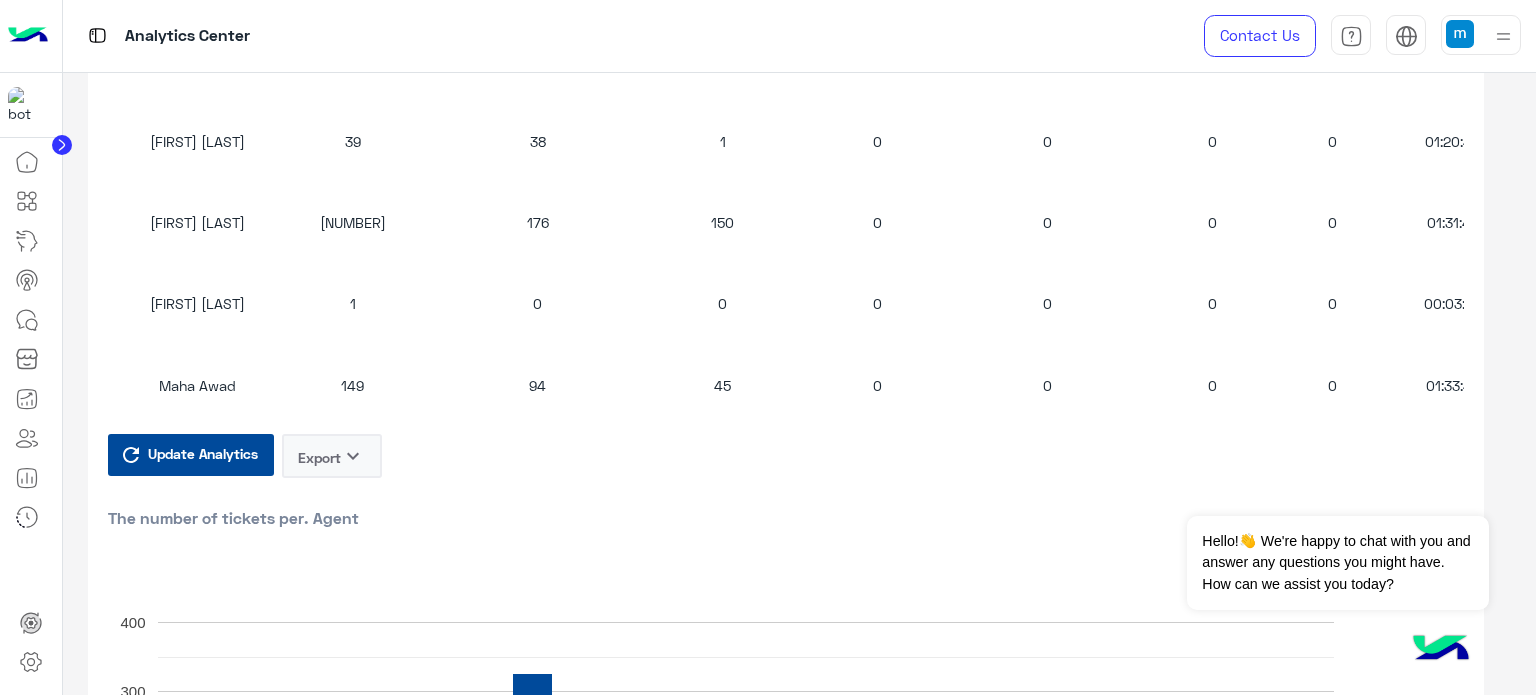 click on "Export keyboard_arrow_down" 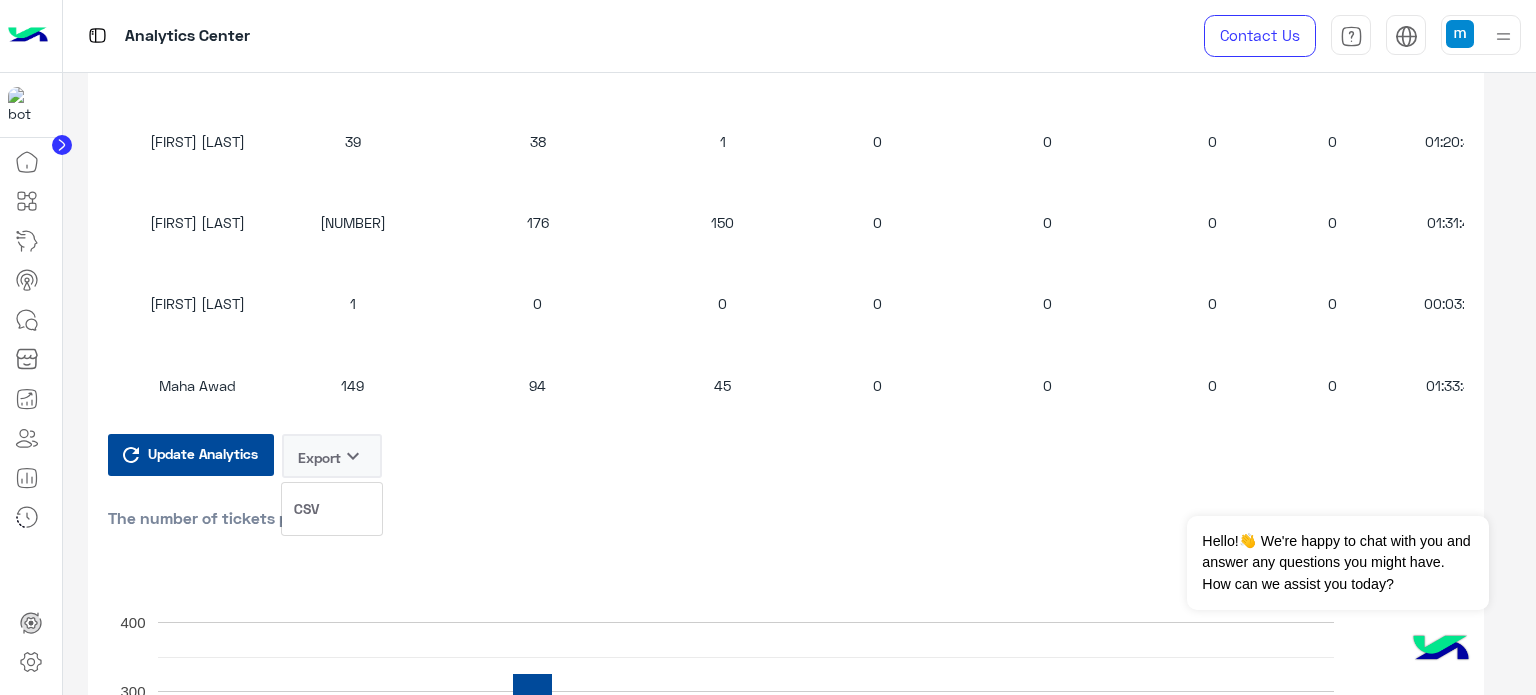 click on "CSV" 